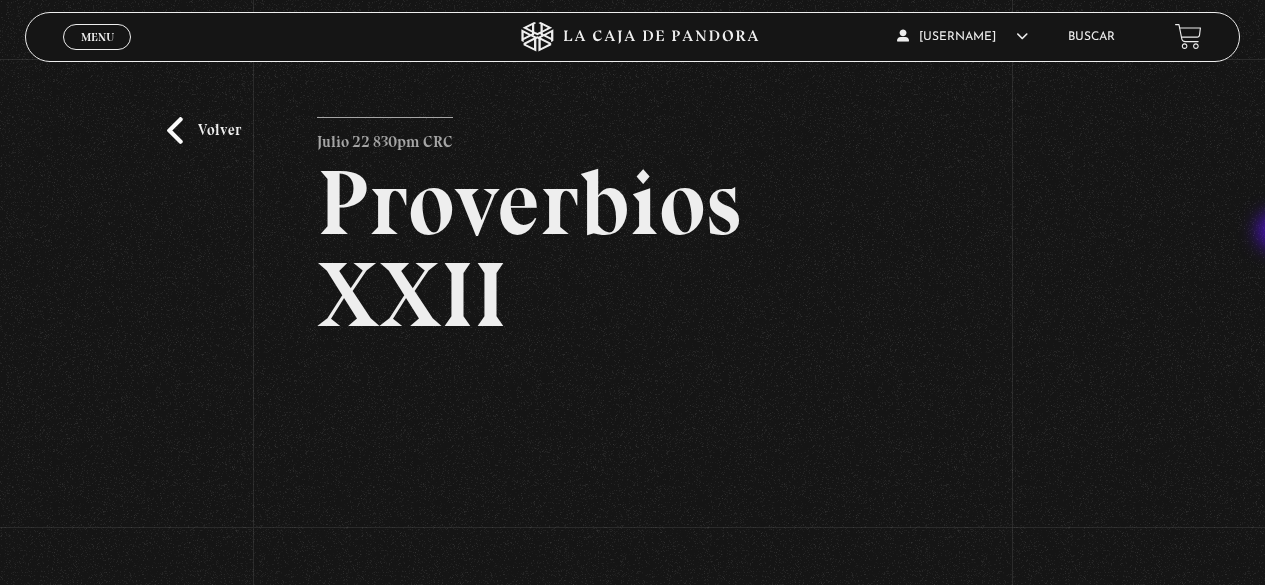 scroll, scrollTop: 160, scrollLeft: 0, axis: vertical 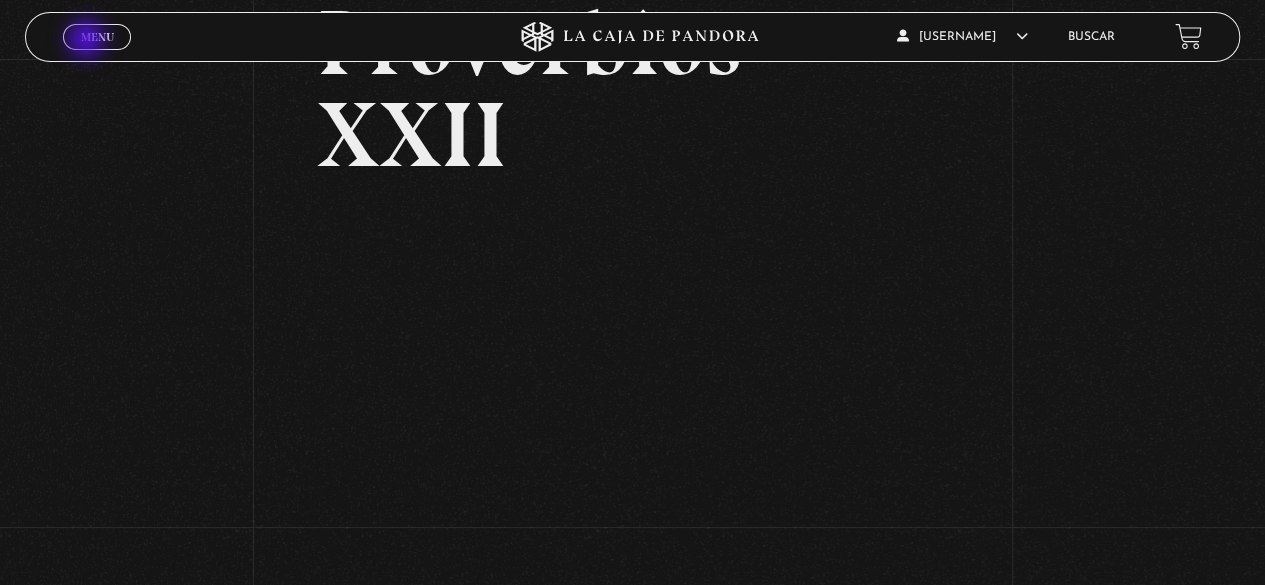 click on "Menu" at bounding box center [97, 37] 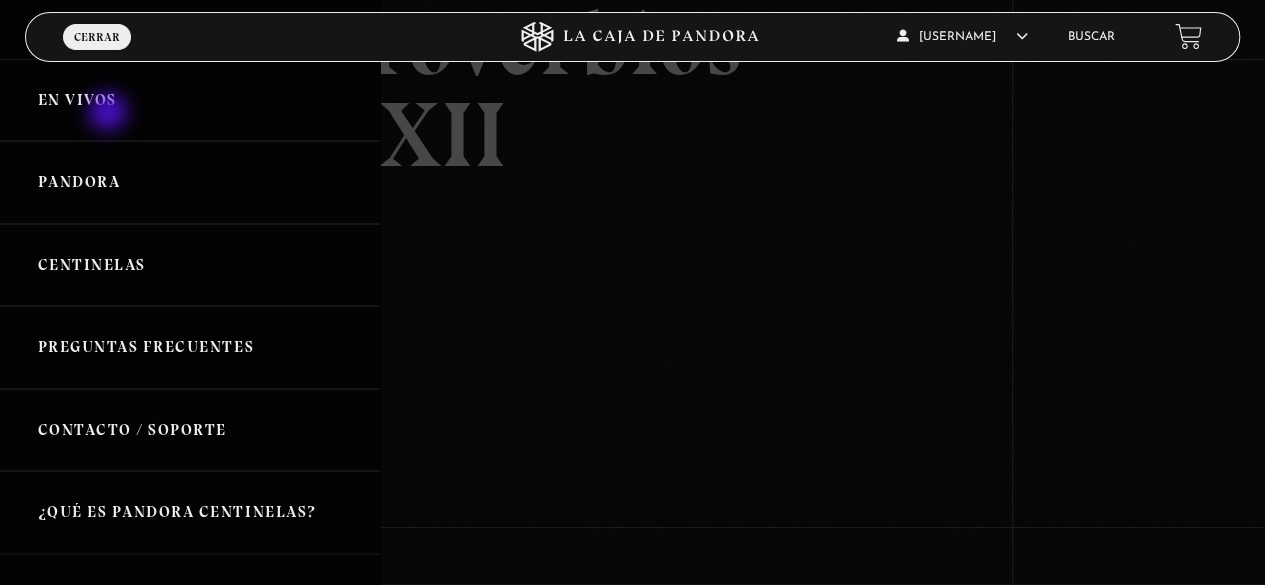 click on "En vivos" at bounding box center [190, 100] 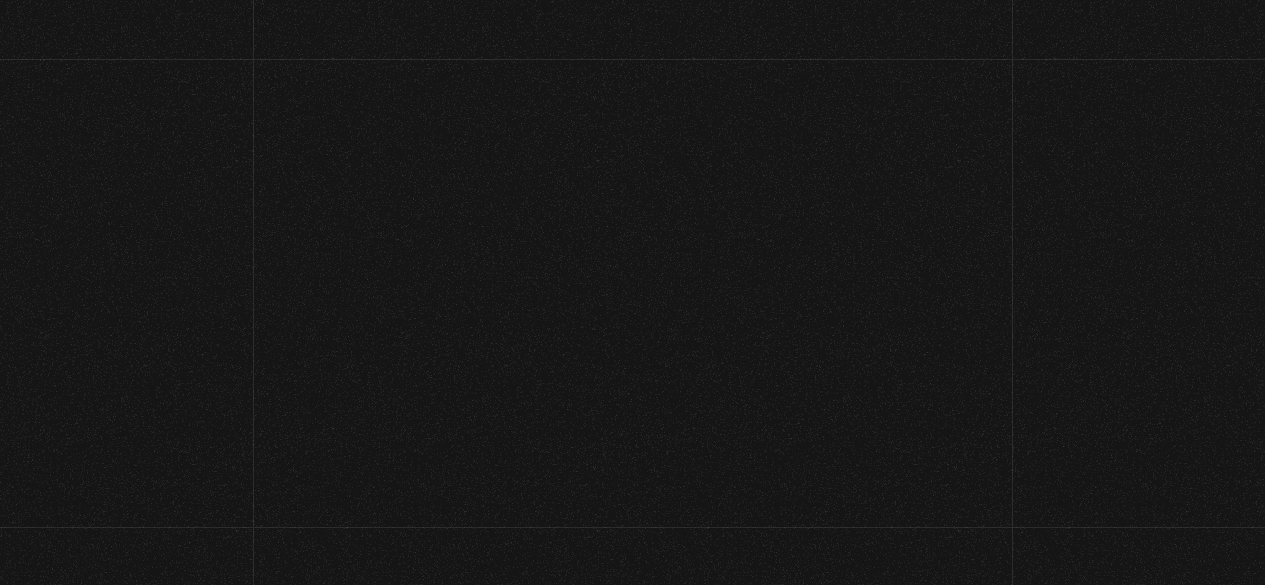 scroll, scrollTop: 0, scrollLeft: 0, axis: both 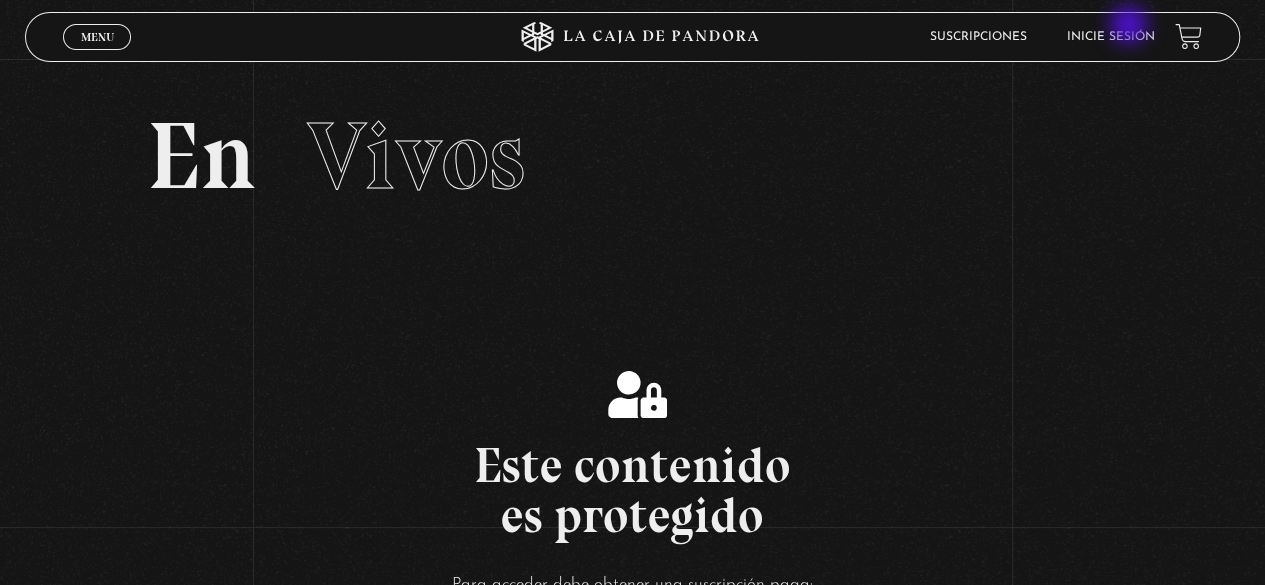 click on "Inicie sesión" at bounding box center [1111, 36] 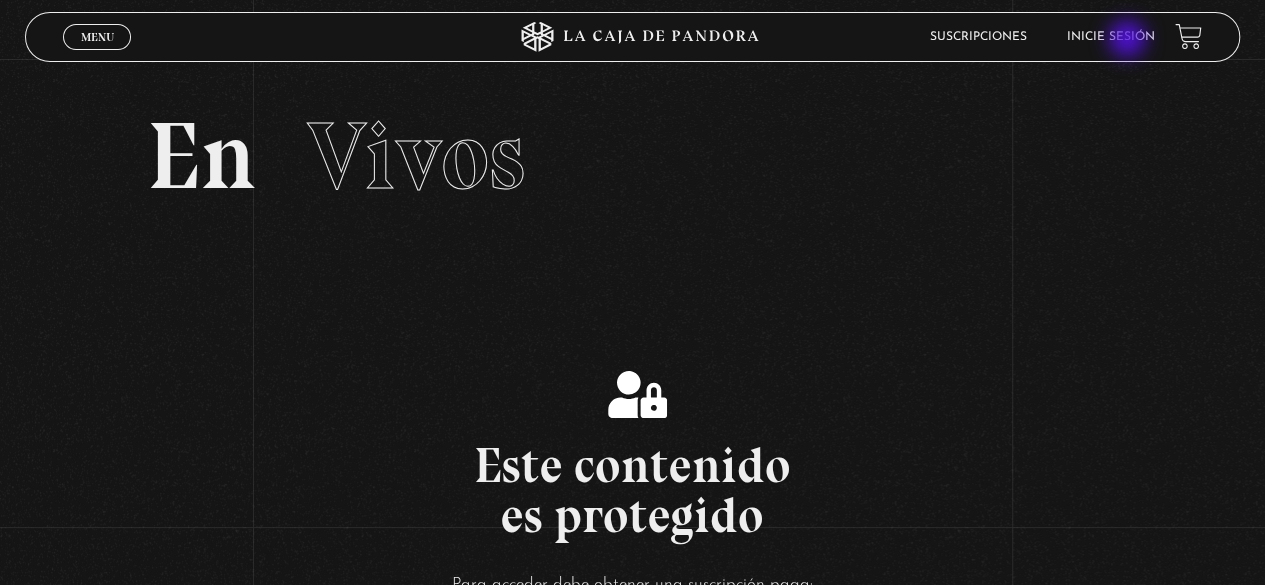 drag, startPoint x: 1131, startPoint y: 27, endPoint x: 1130, endPoint y: 40, distance: 13.038404 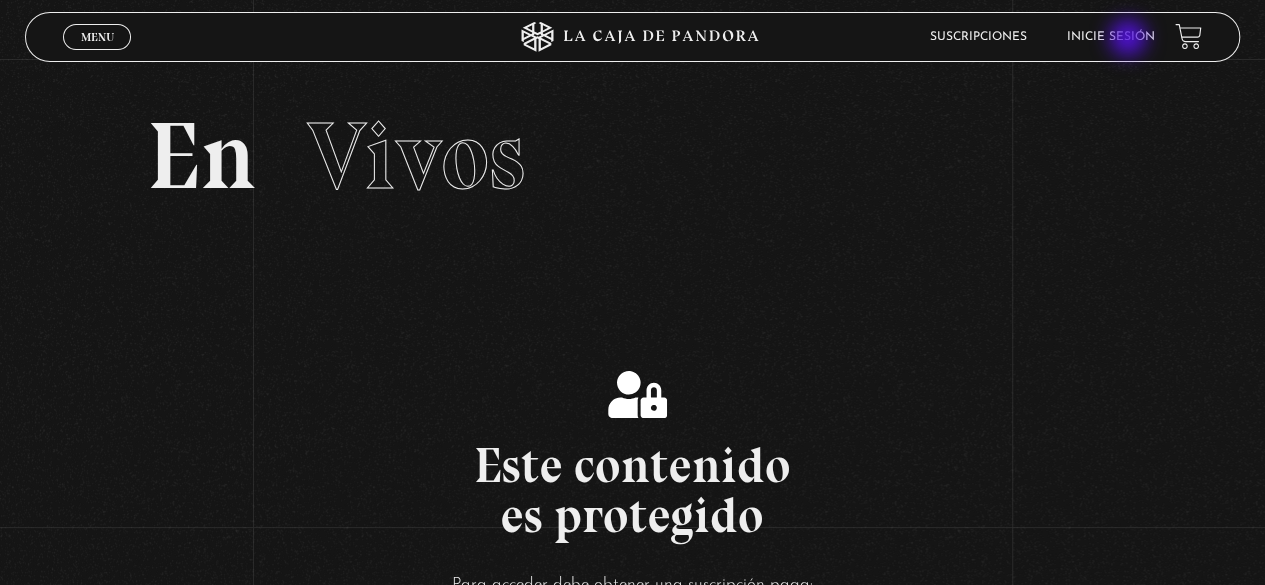 click on "Inicie sesión" at bounding box center (1111, 37) 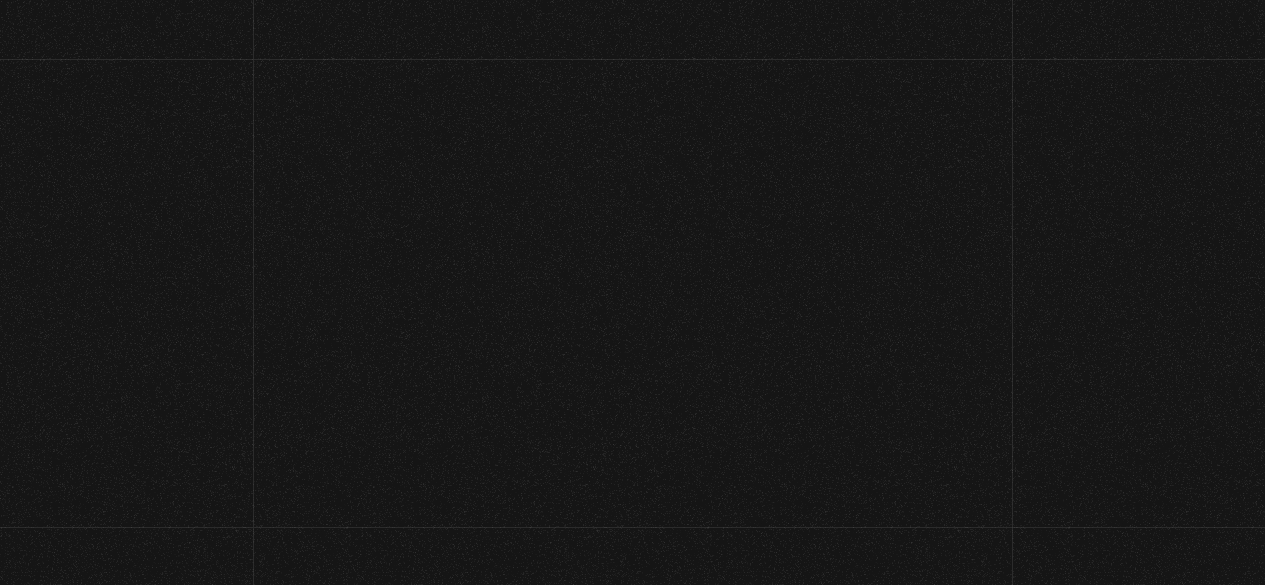 scroll, scrollTop: 0, scrollLeft: 0, axis: both 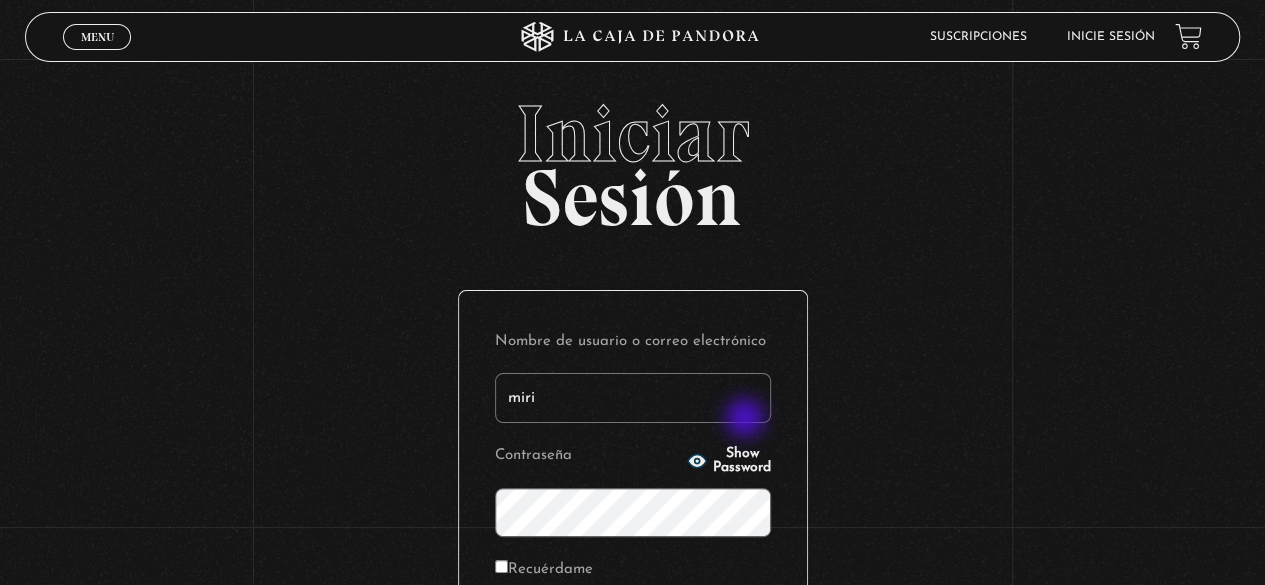 type on "miriamgcm79@example.com" 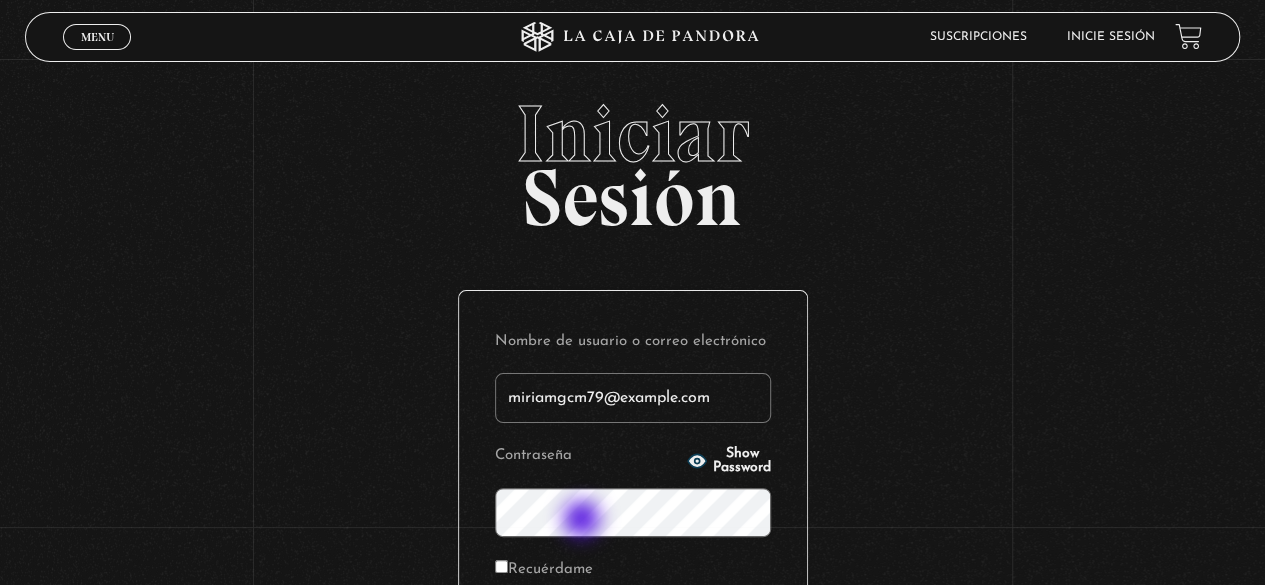 click on "Acceder" at bounding box center [633, 639] 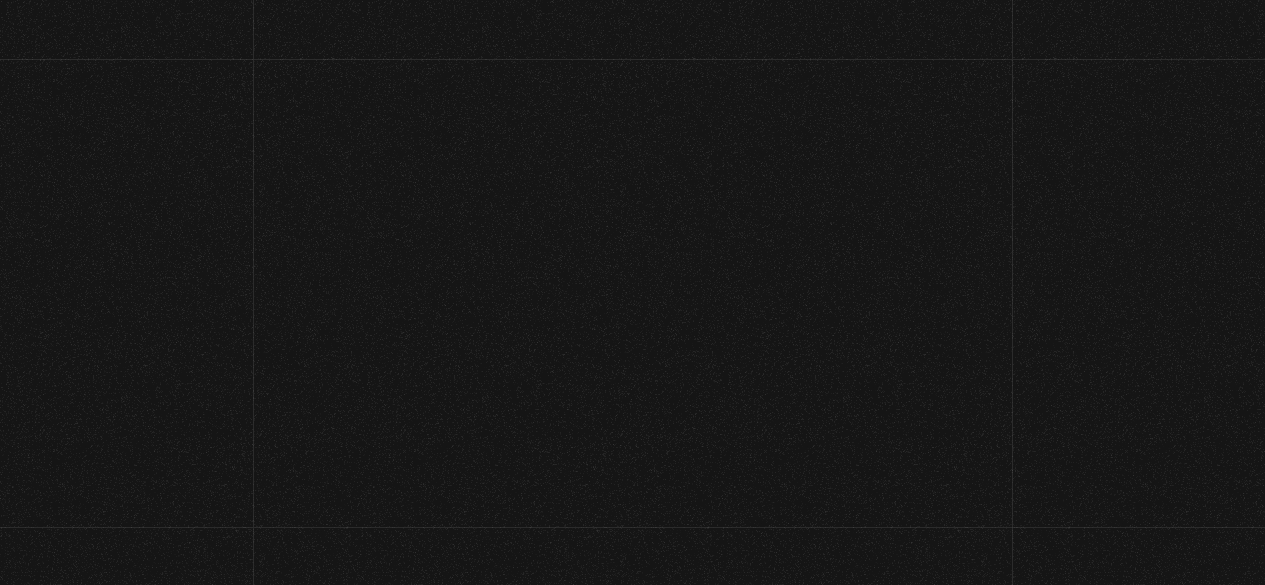 scroll, scrollTop: 0, scrollLeft: 0, axis: both 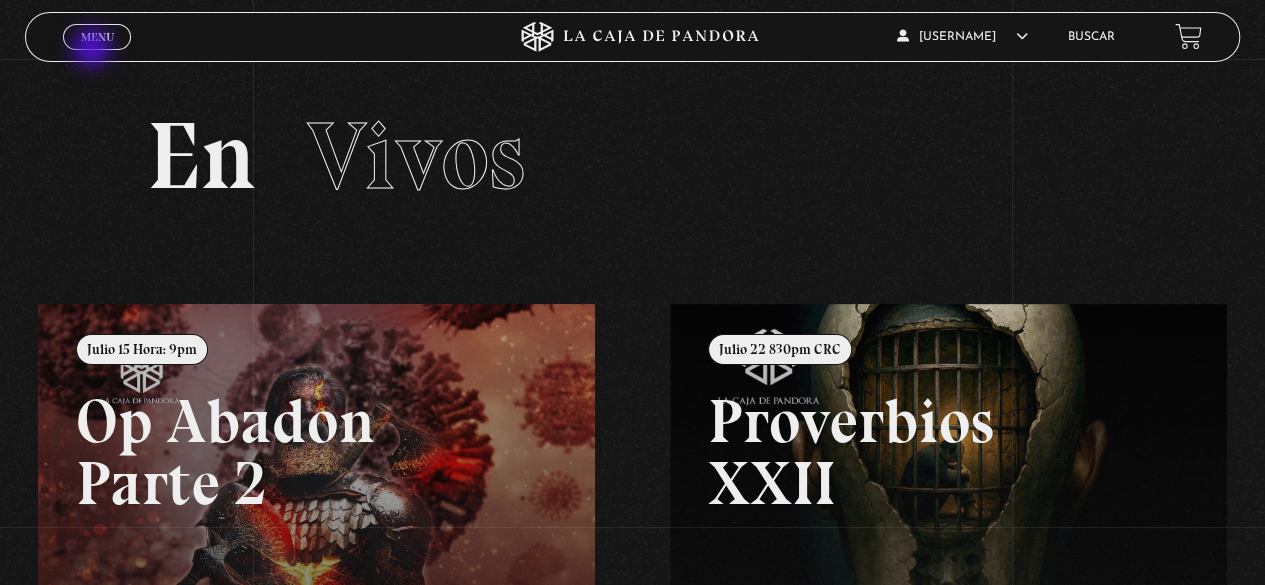 click on "Menu Cerrar" at bounding box center (253, 37) 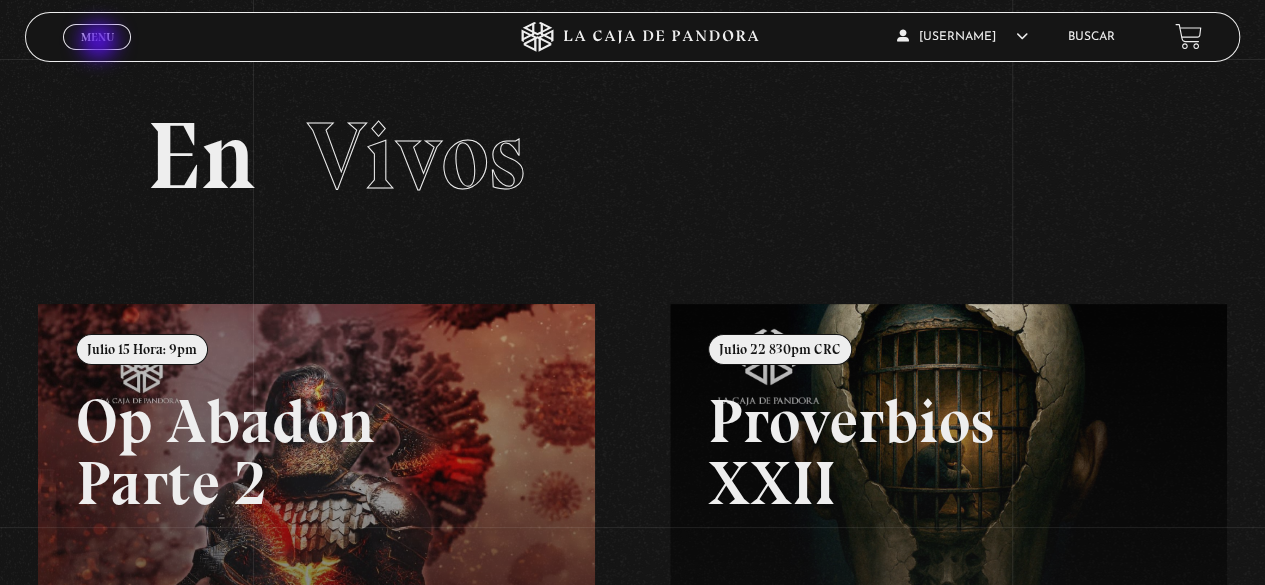 click on "Menu" at bounding box center [97, 37] 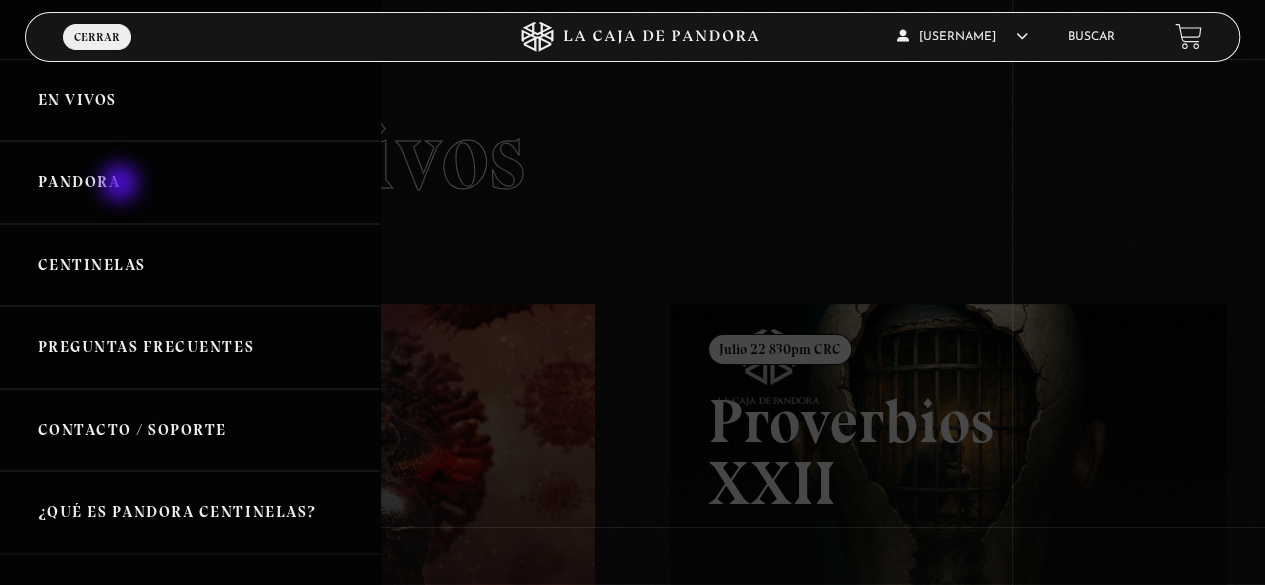 click on "Pandora" at bounding box center [190, 182] 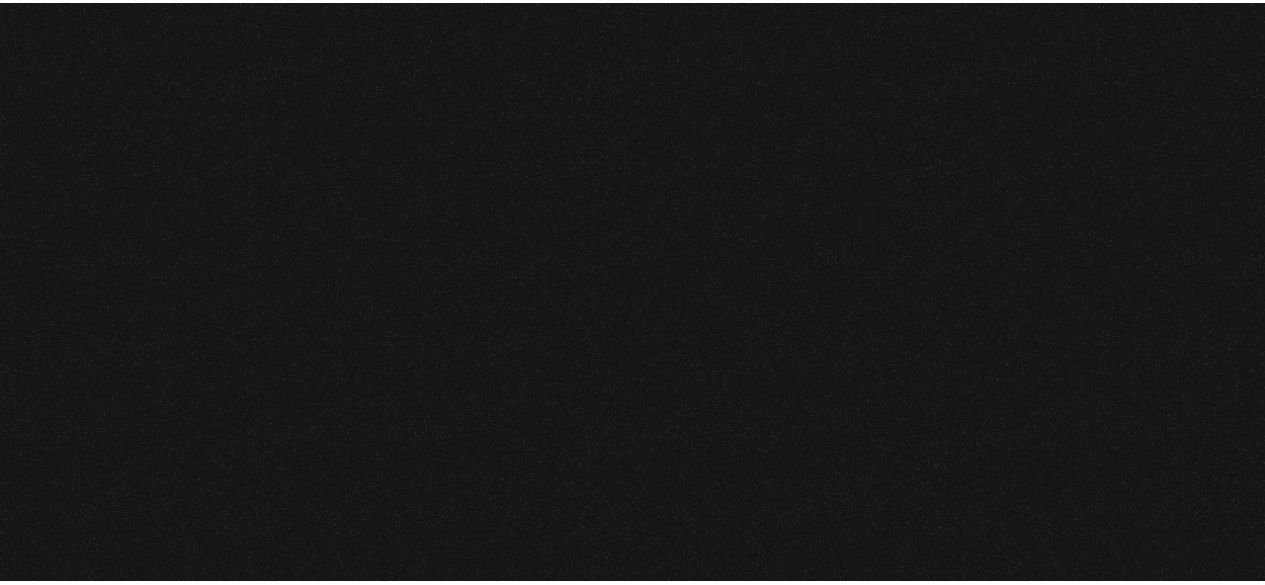 scroll, scrollTop: 0, scrollLeft: 0, axis: both 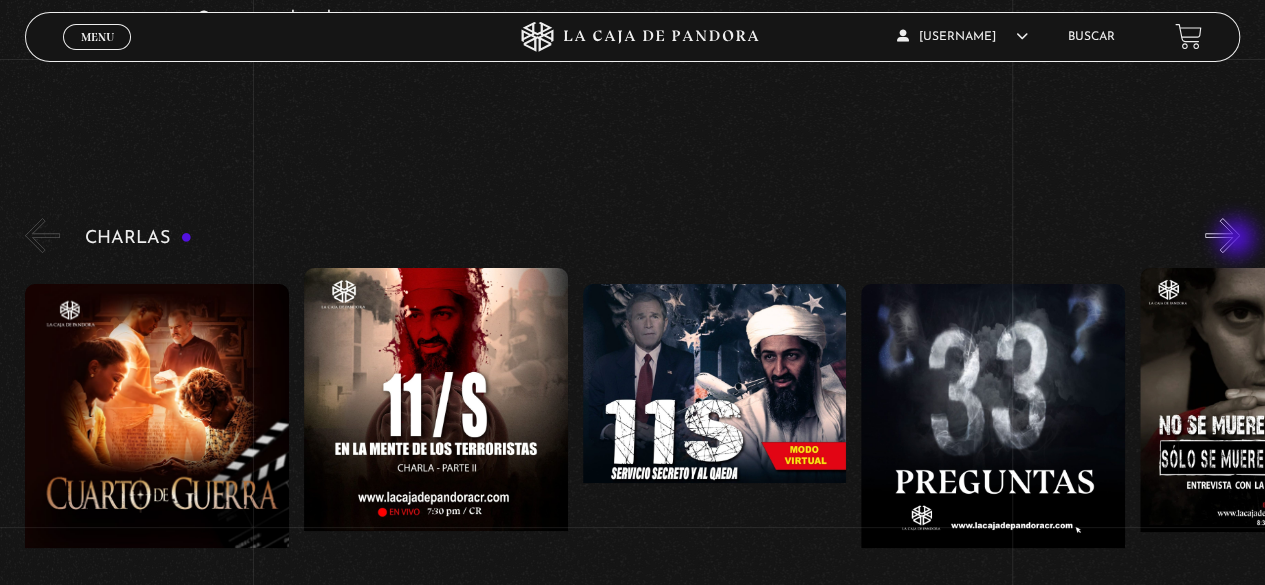 click on "»" at bounding box center [1222, 235] 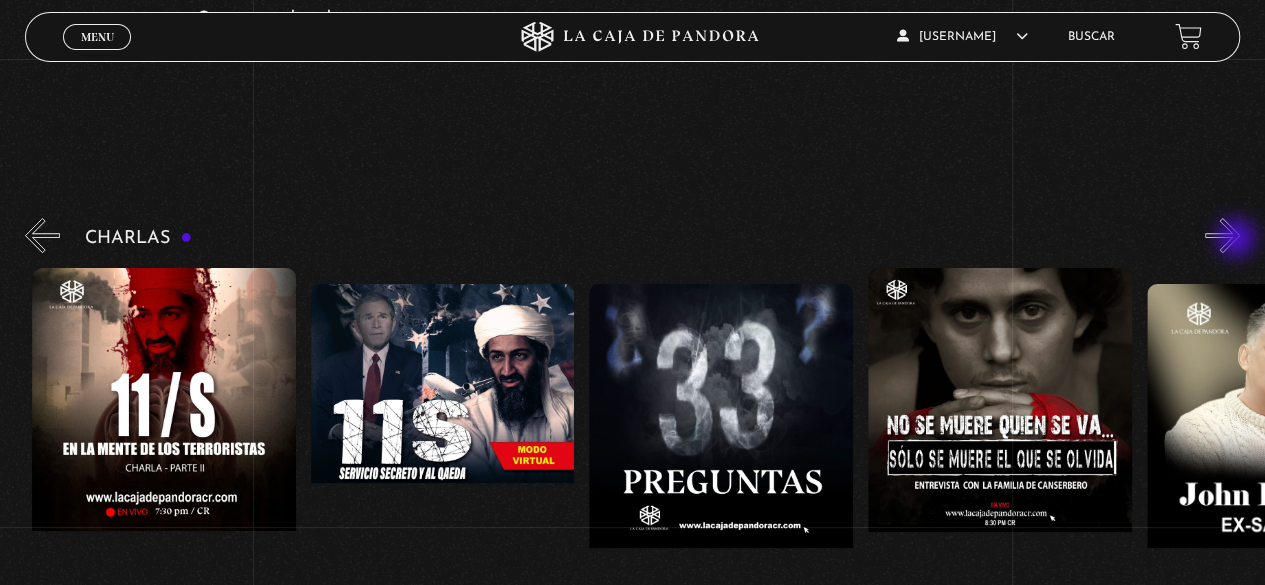 scroll, scrollTop: 0, scrollLeft: 278, axis: horizontal 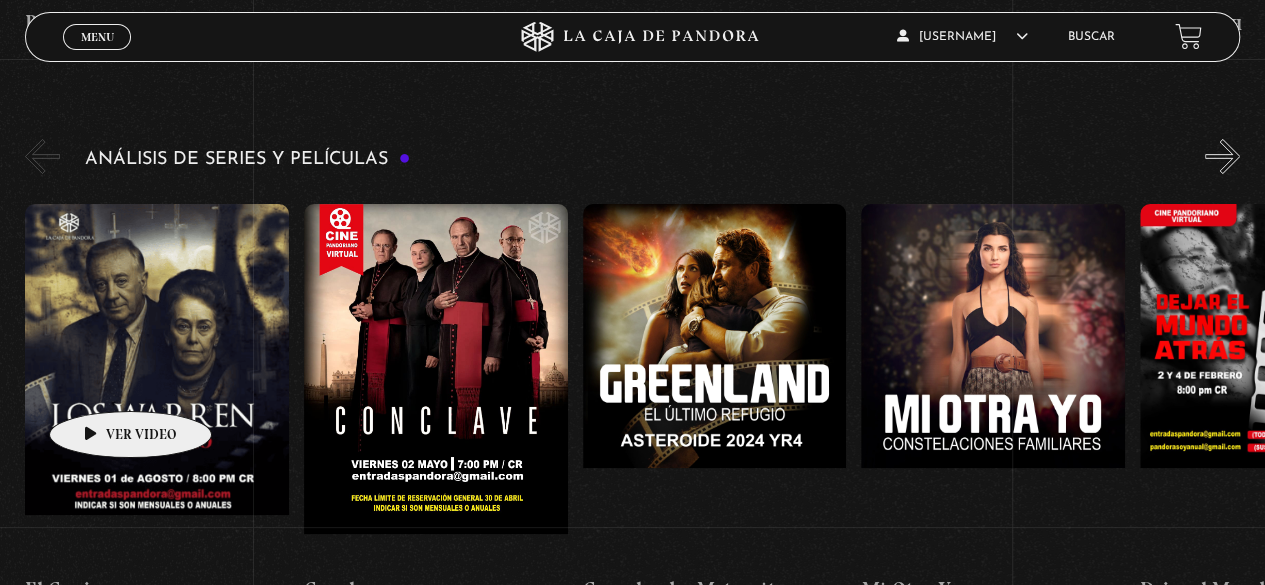 click at bounding box center (157, 384) 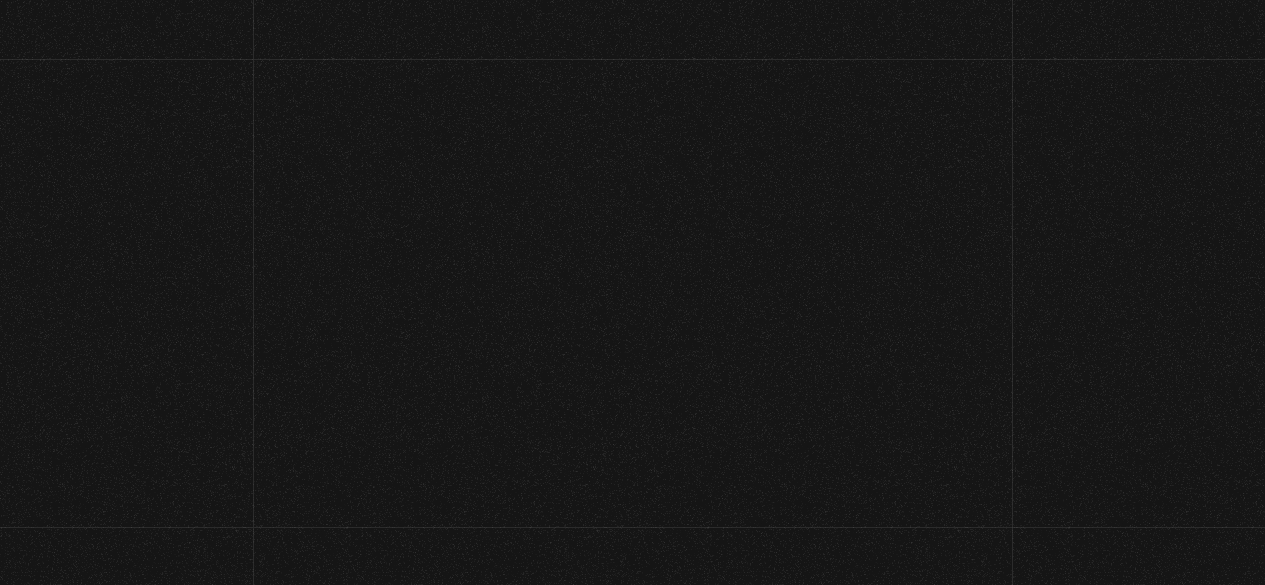 scroll, scrollTop: 0, scrollLeft: 0, axis: both 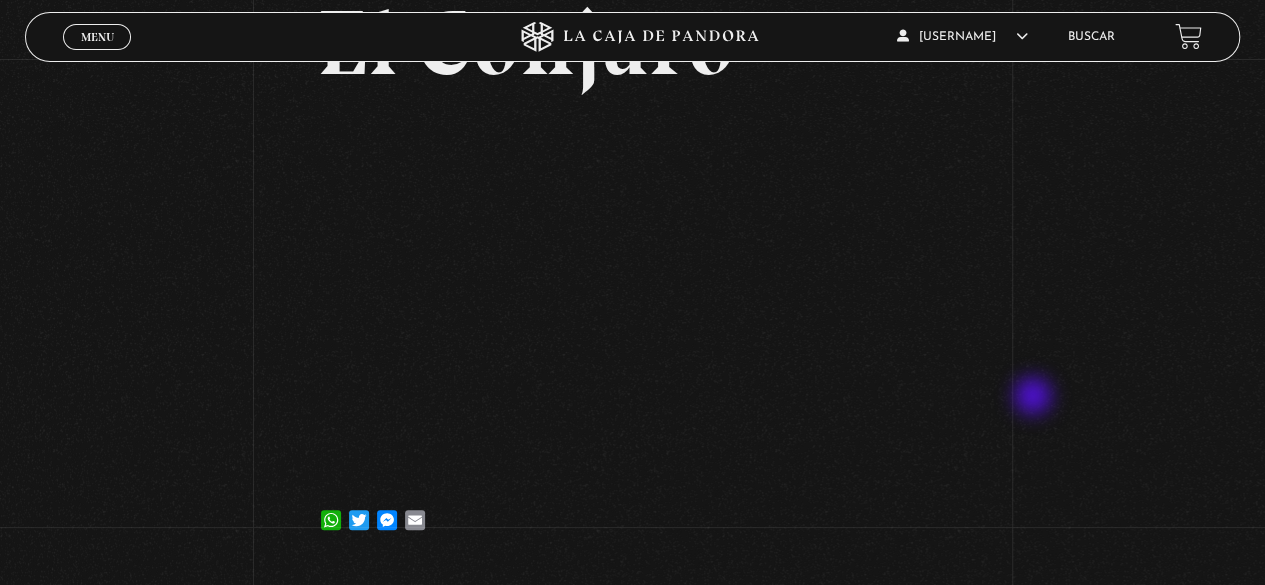 click on "Volver
[DATE]
El Conjuro
WhatsApp Twitter Messenger Email" at bounding box center (632, 233) 